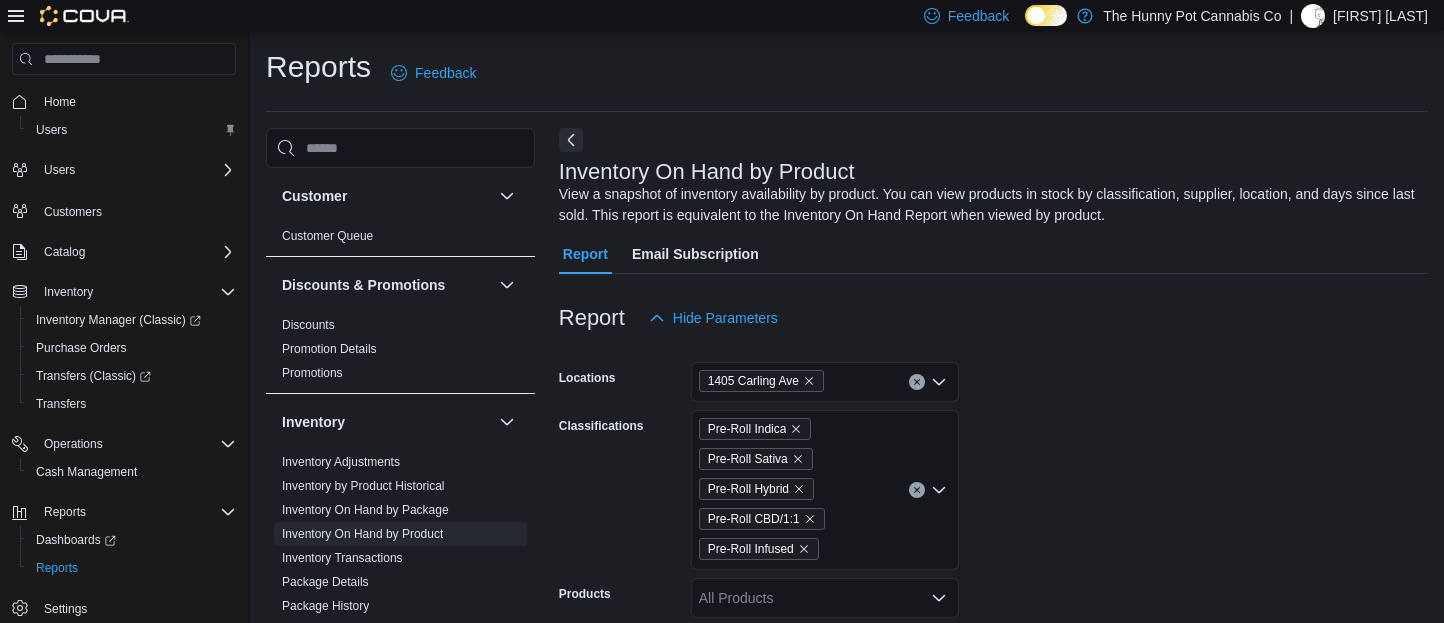 scroll, scrollTop: 293, scrollLeft: 0, axis: vertical 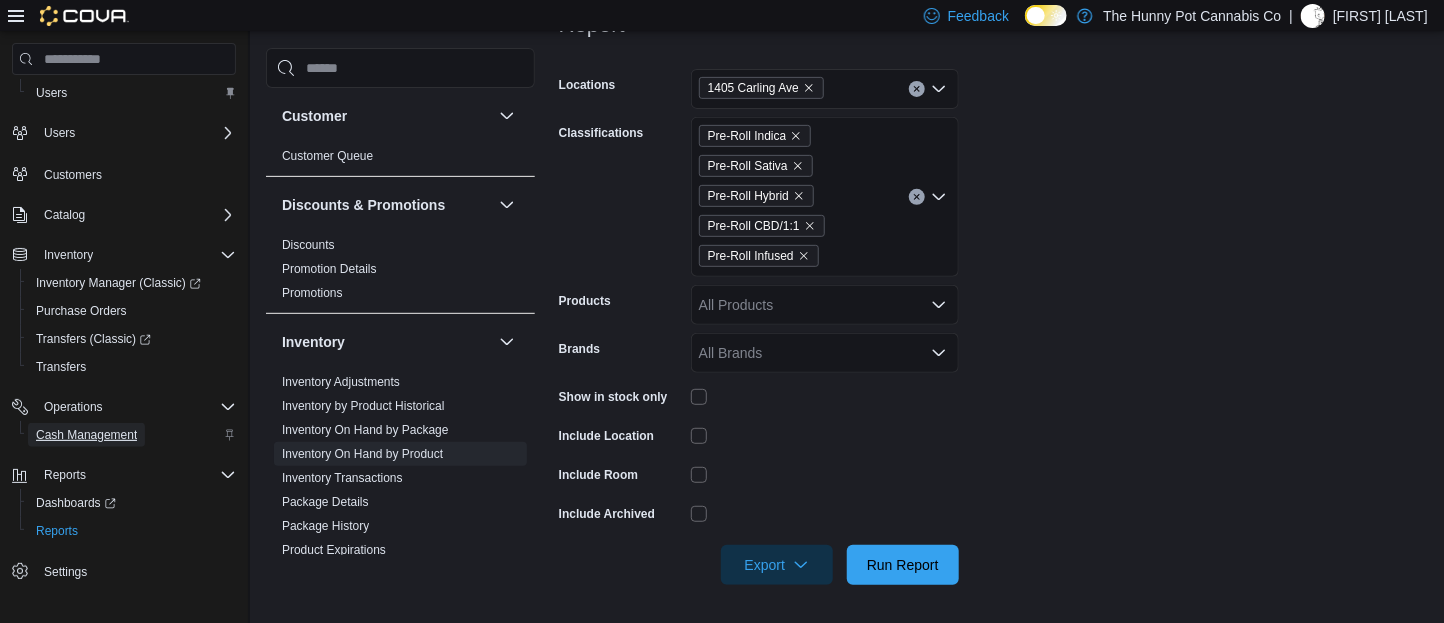 click on "Cash Management" at bounding box center [86, 435] 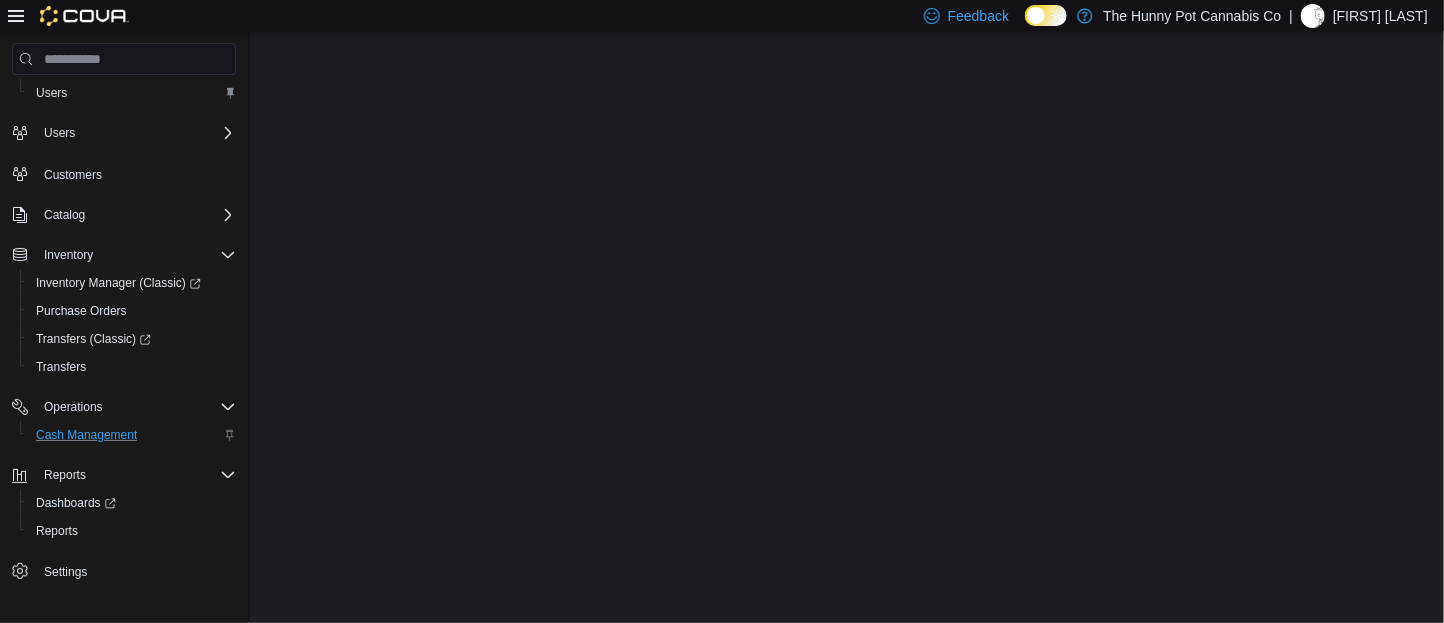 scroll, scrollTop: 0, scrollLeft: 0, axis: both 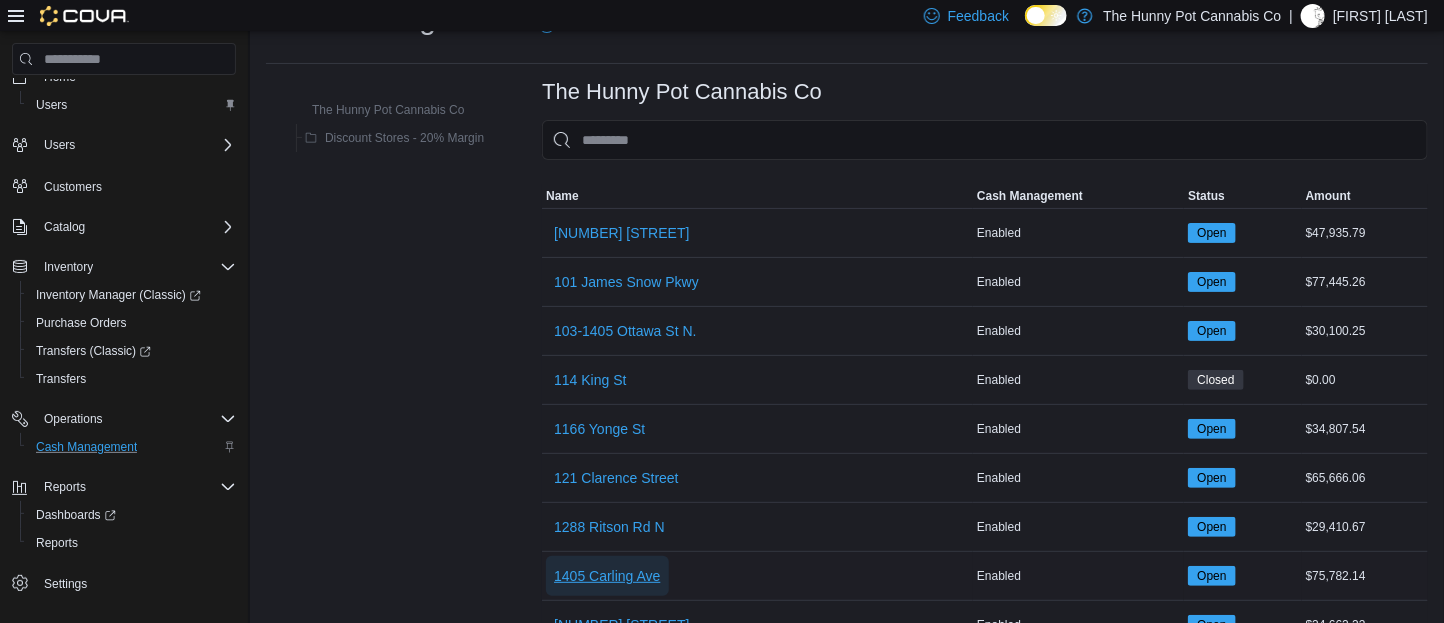 click on "1405 Carling Ave" at bounding box center [607, 576] 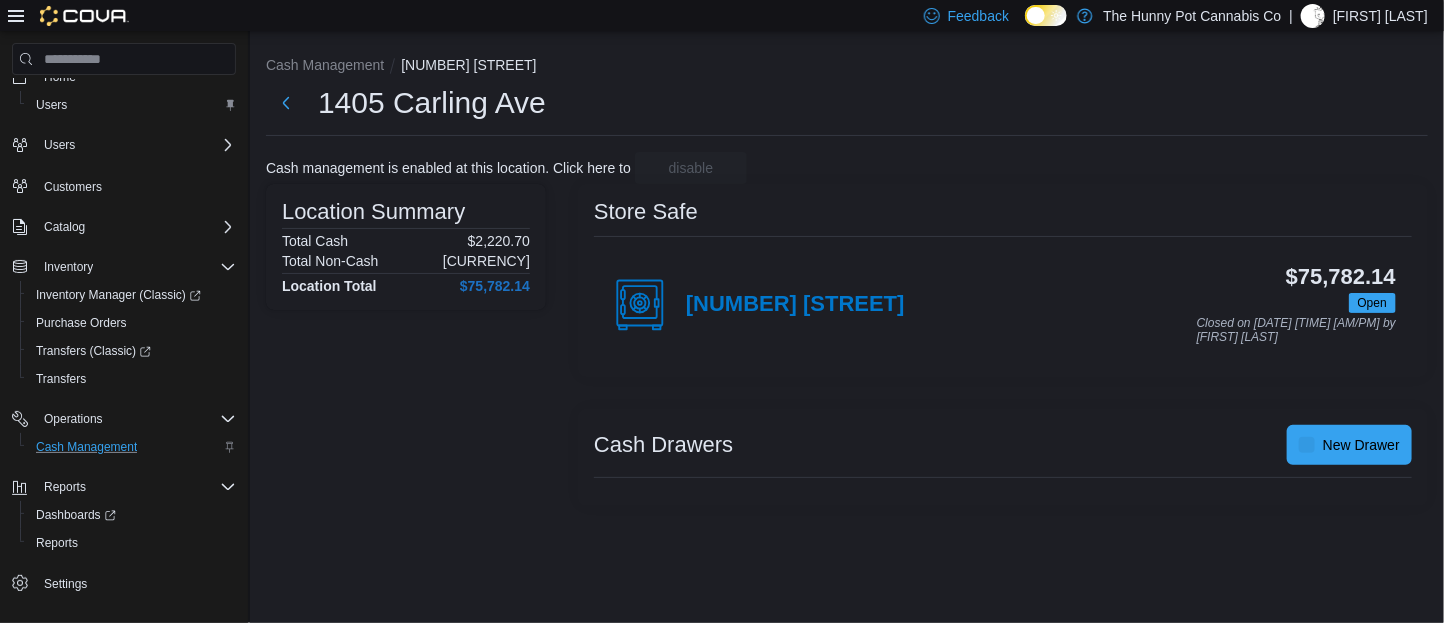 scroll, scrollTop: 0, scrollLeft: 0, axis: both 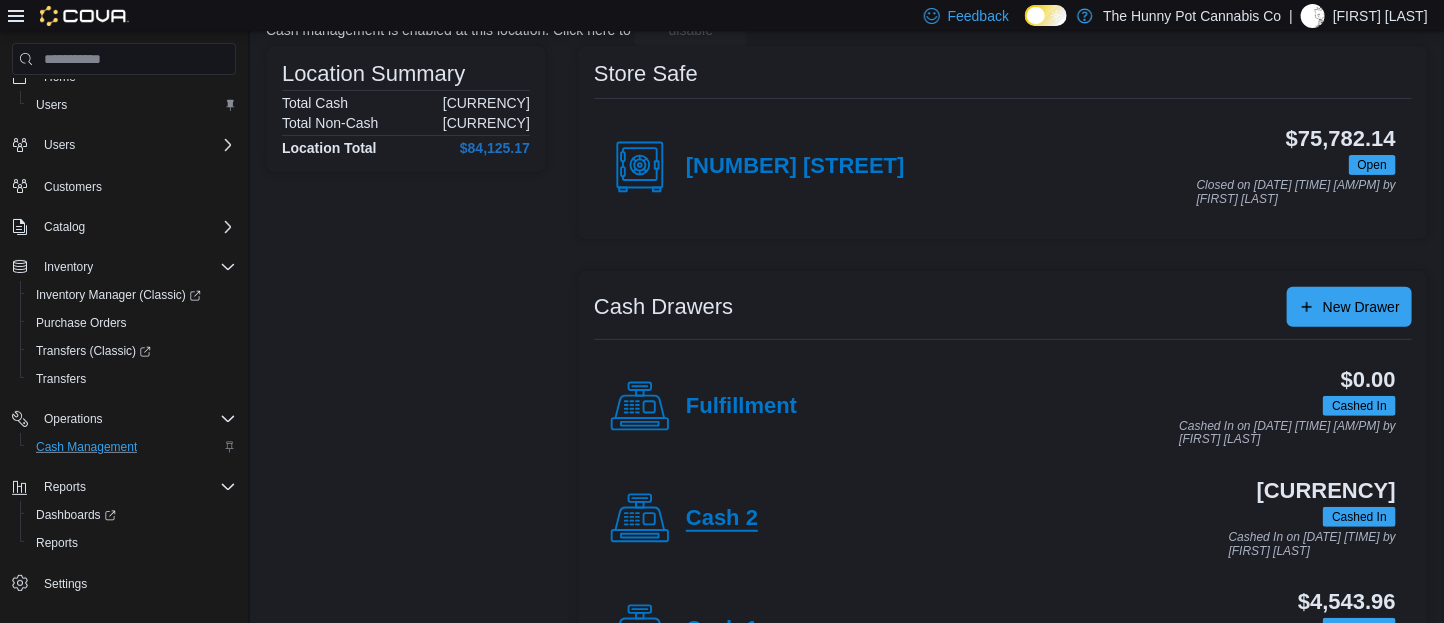 click on "Cash 2" at bounding box center (722, 519) 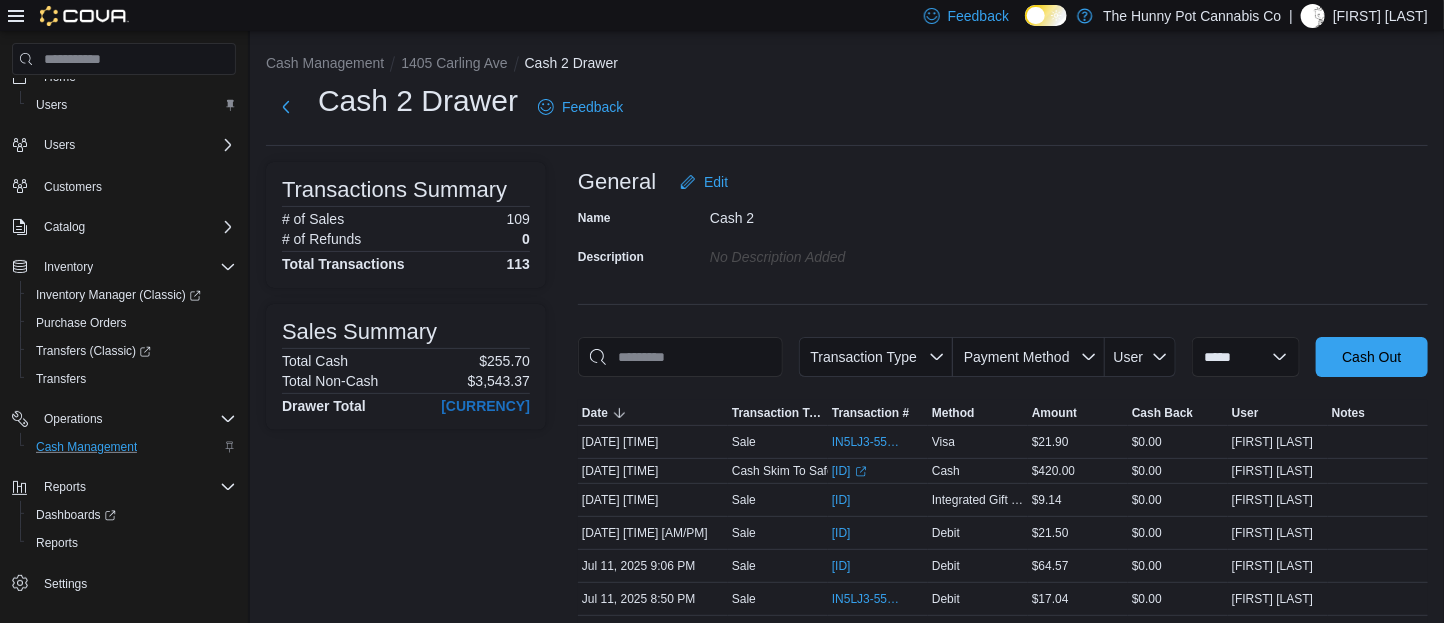 scroll, scrollTop: 0, scrollLeft: 0, axis: both 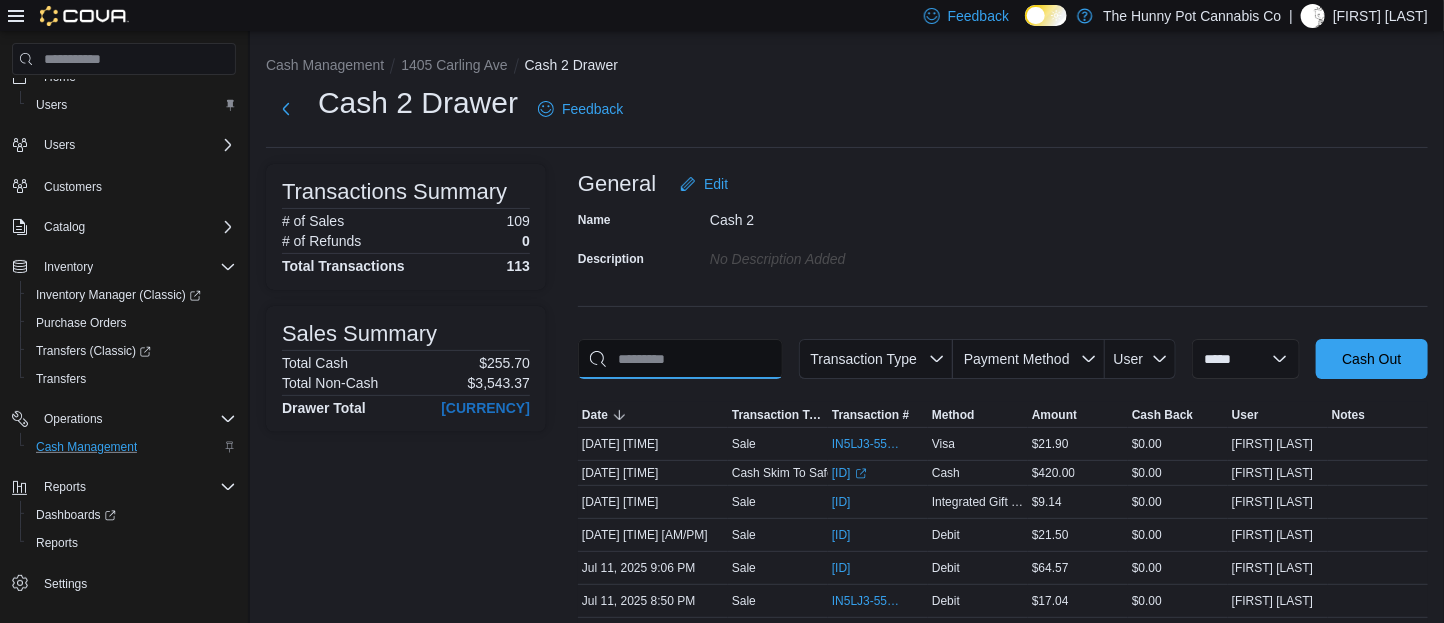 click at bounding box center [680, 359] 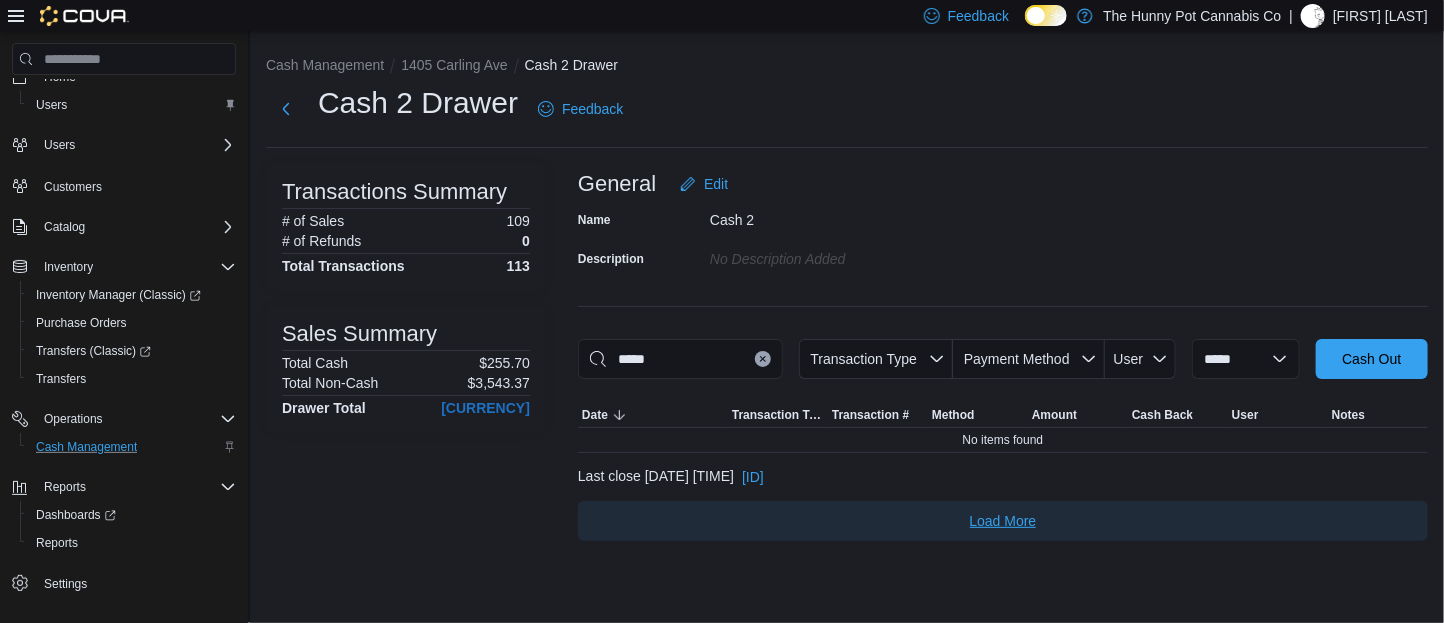 click on "Load More" at bounding box center [1003, 521] 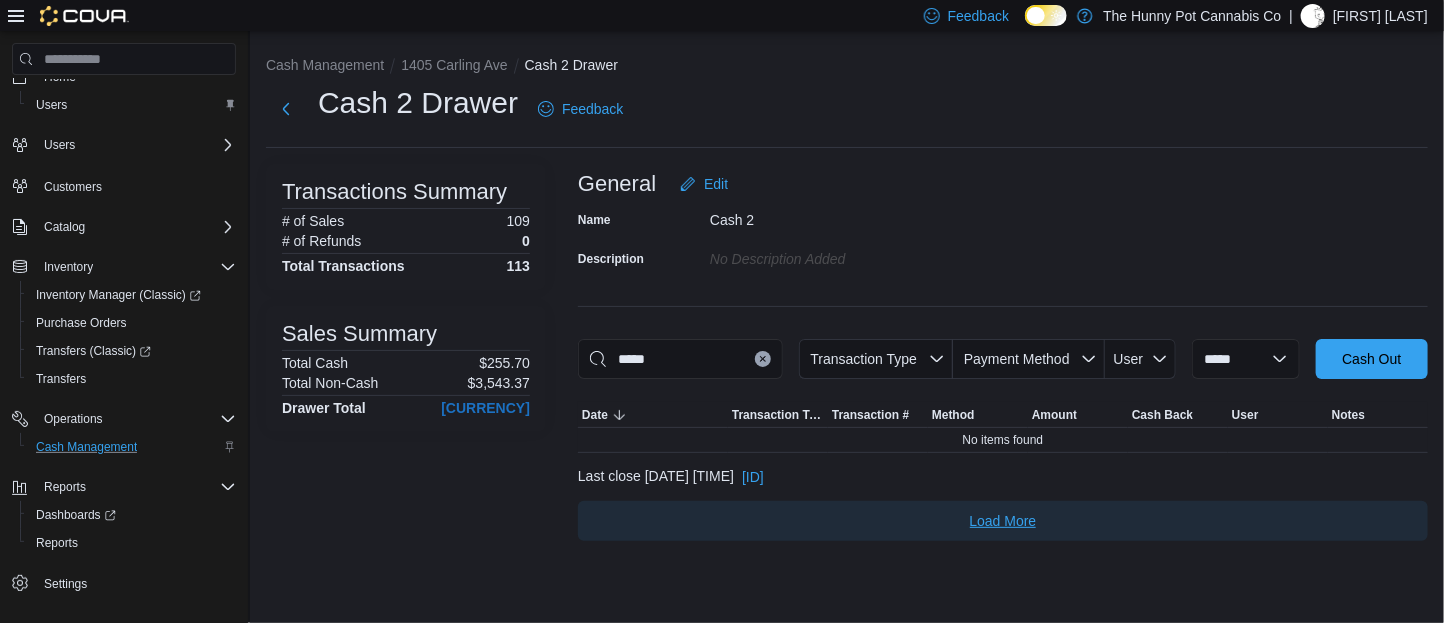 click on "Load More" at bounding box center (1003, 521) 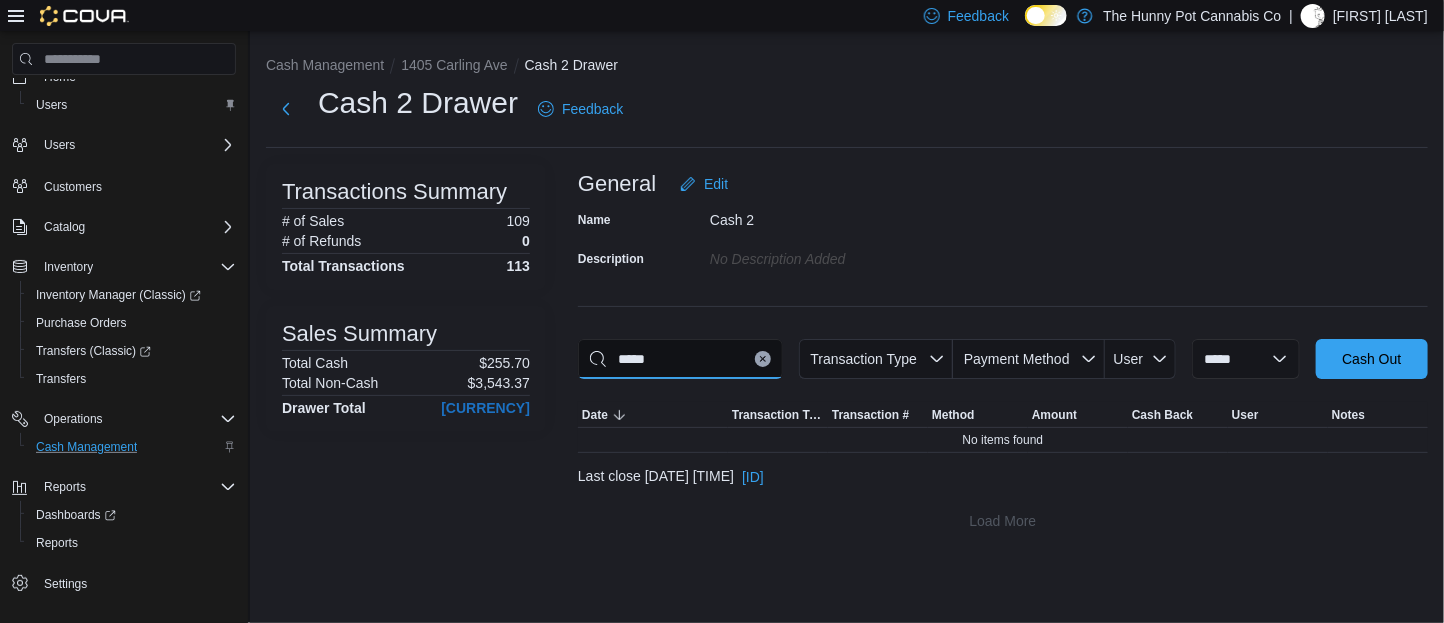 click on "*****" at bounding box center [680, 359] 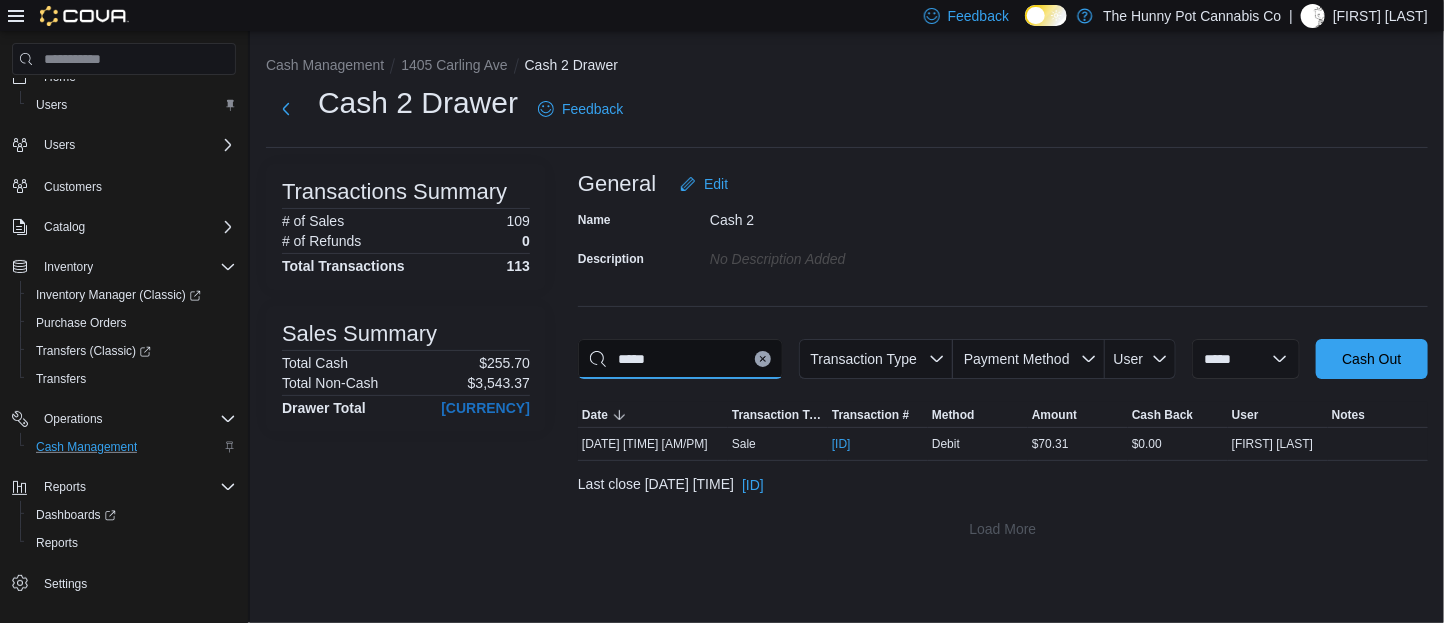 click on "*****" at bounding box center [680, 359] 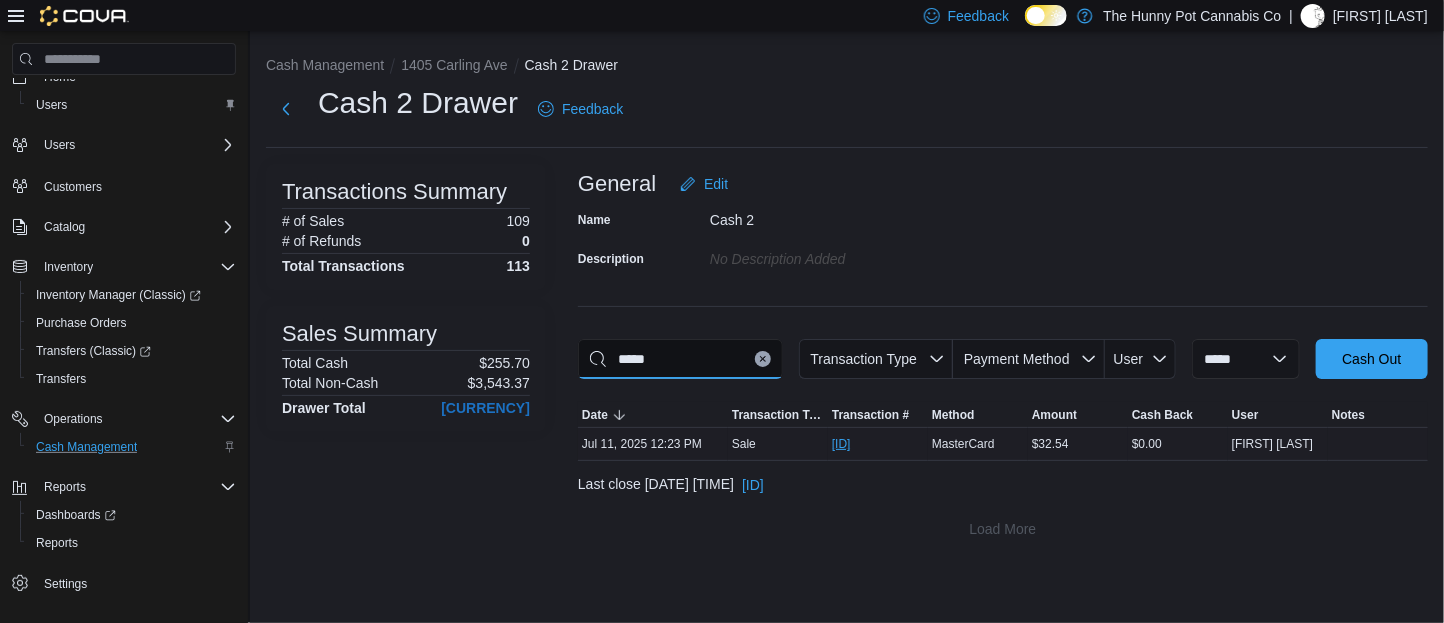 type on "*****" 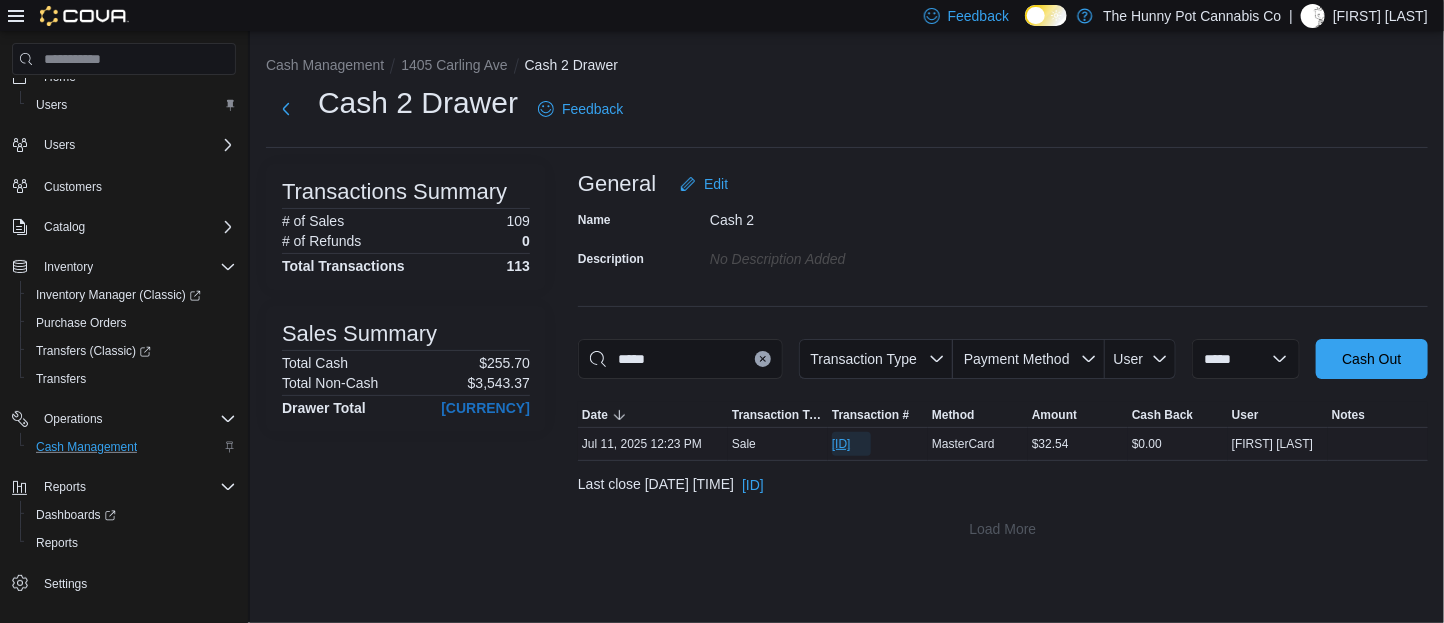 click on "[ID]" at bounding box center [841, 444] 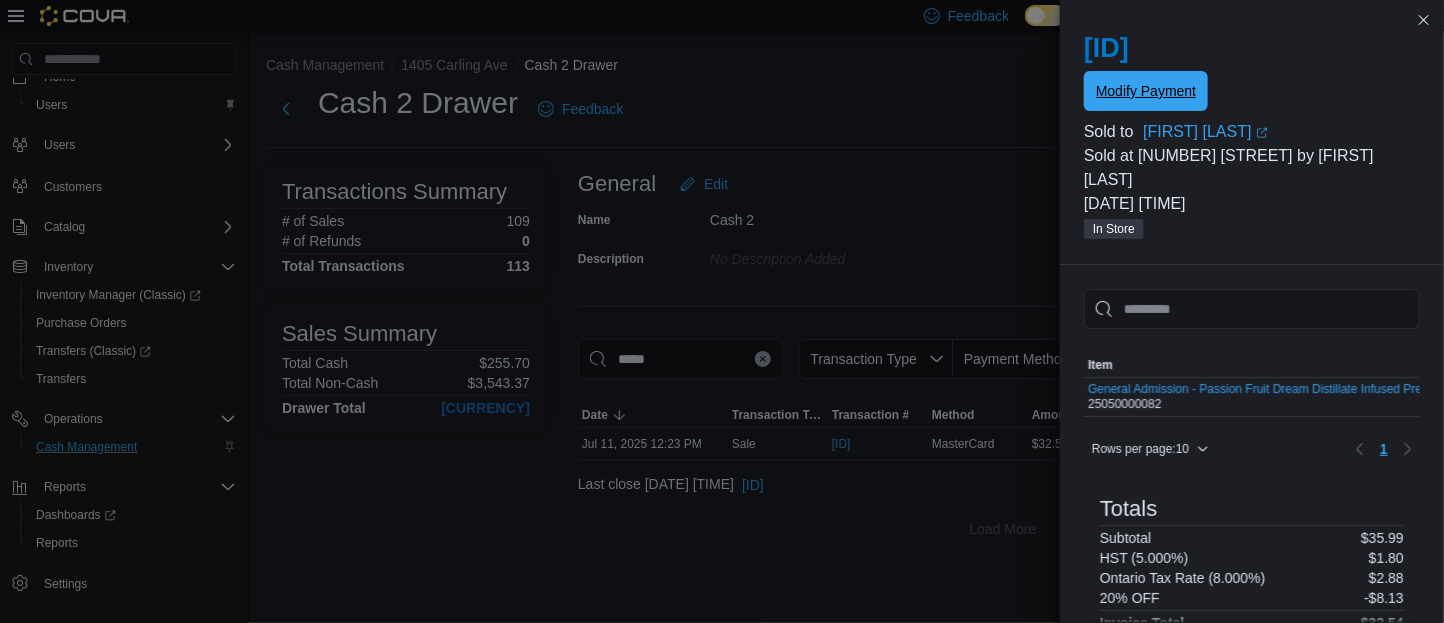 click on "Modify Payment" at bounding box center [1146, 91] 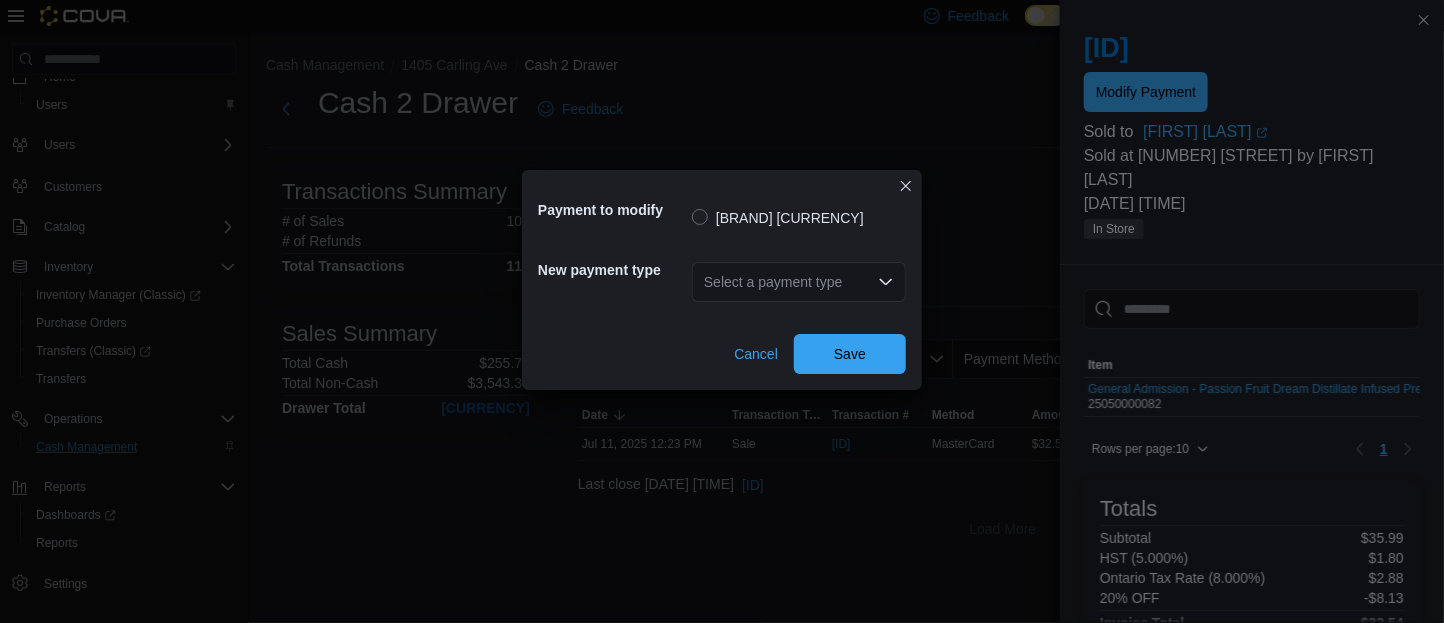 click on "Select a payment type" at bounding box center [799, 282] 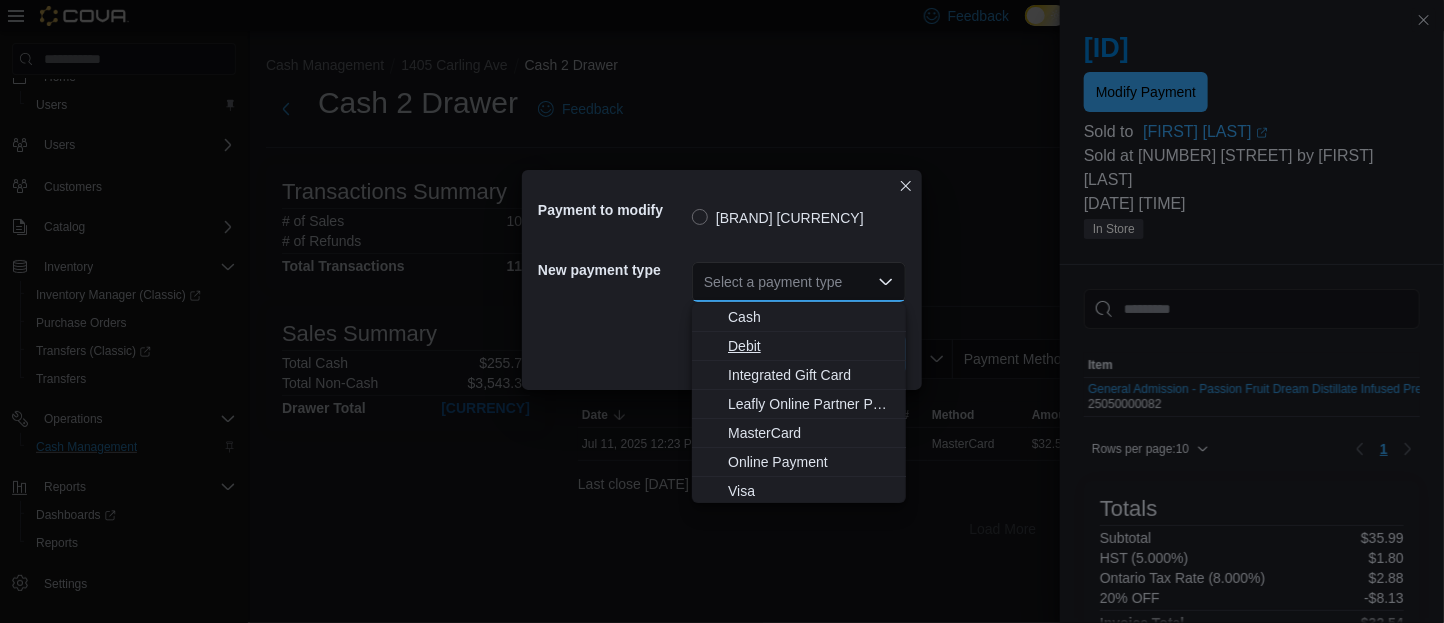 click on "Debit" at bounding box center (811, 346) 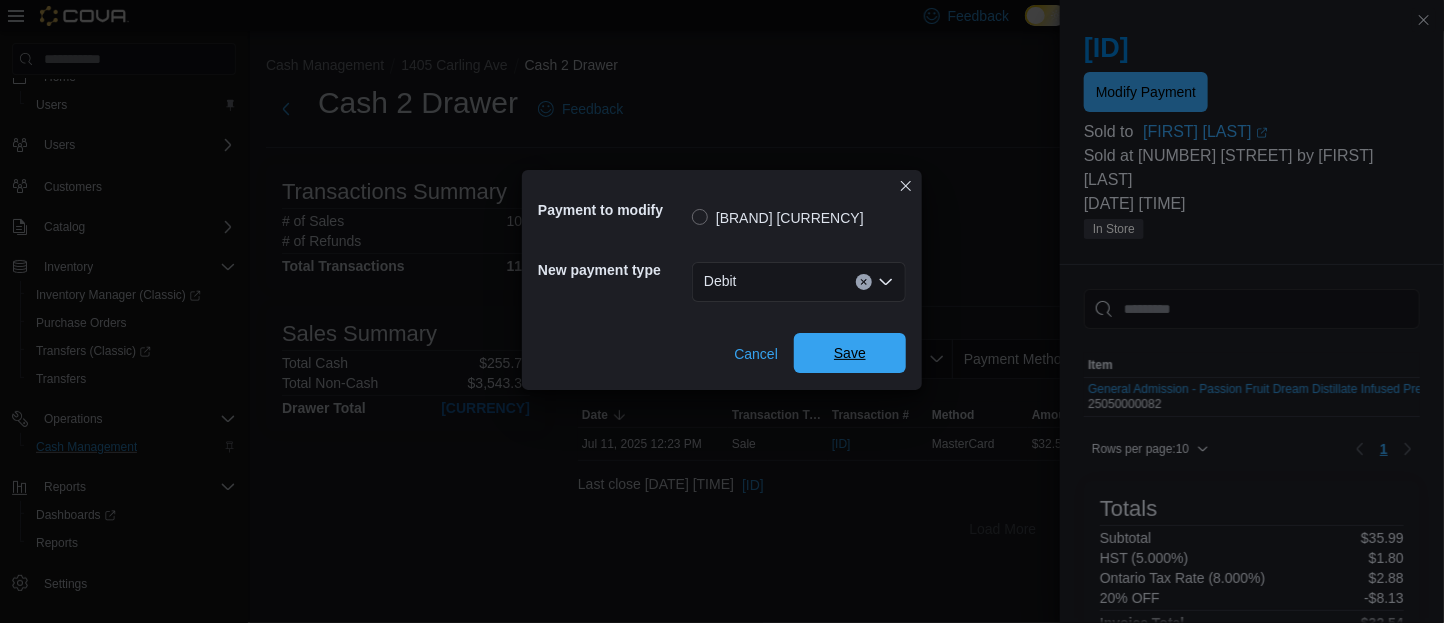 click on "Save" at bounding box center [850, 353] 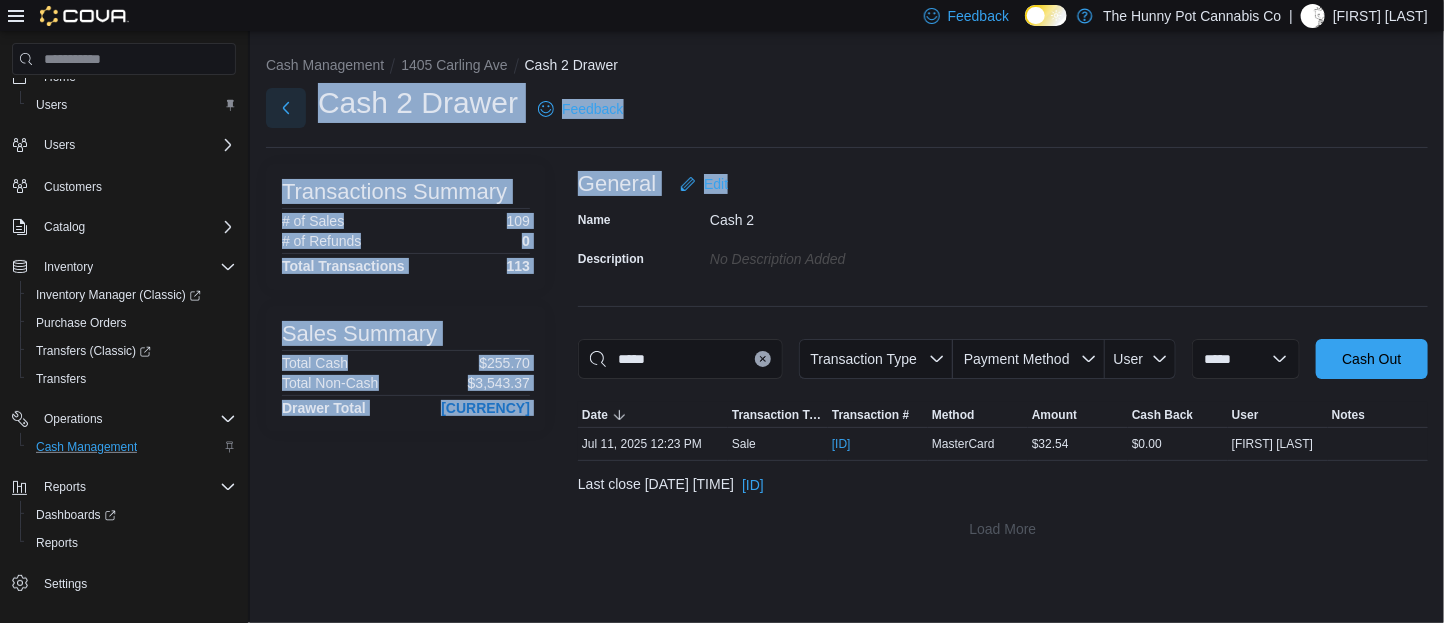 click at bounding box center [286, 108] 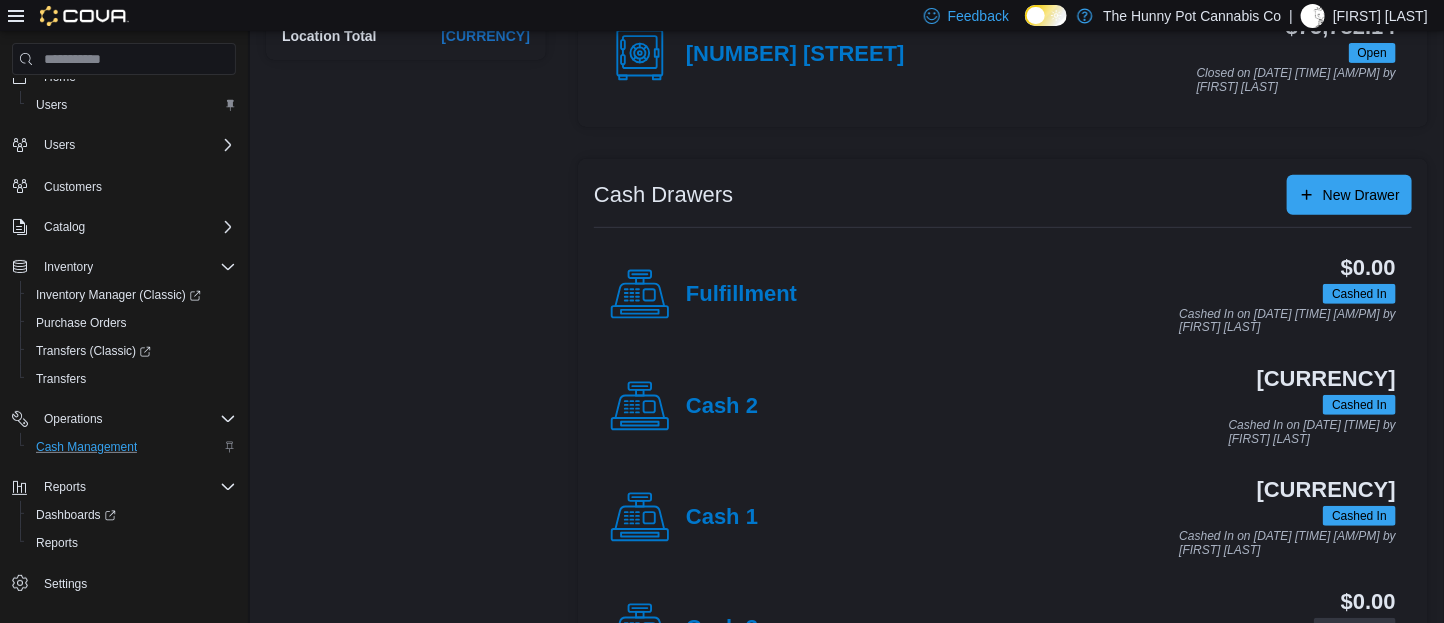 scroll, scrollTop: 264, scrollLeft: 0, axis: vertical 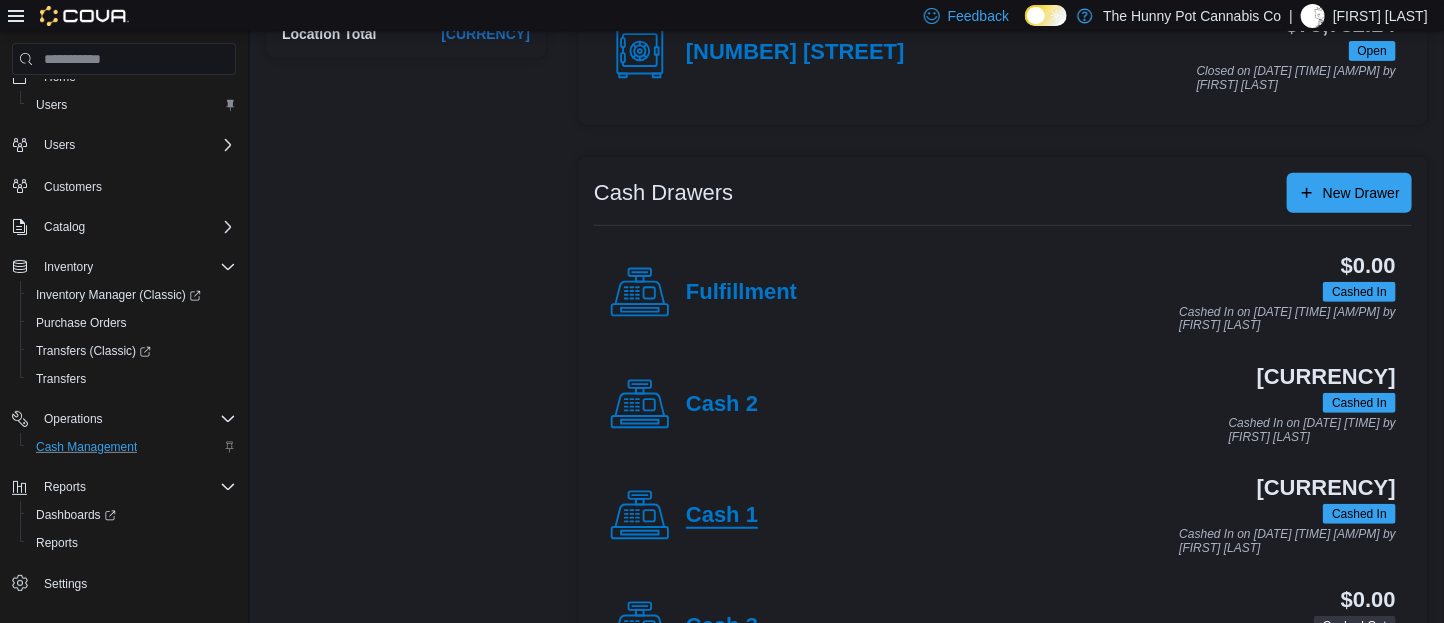 click on "Cash 1" at bounding box center [722, 516] 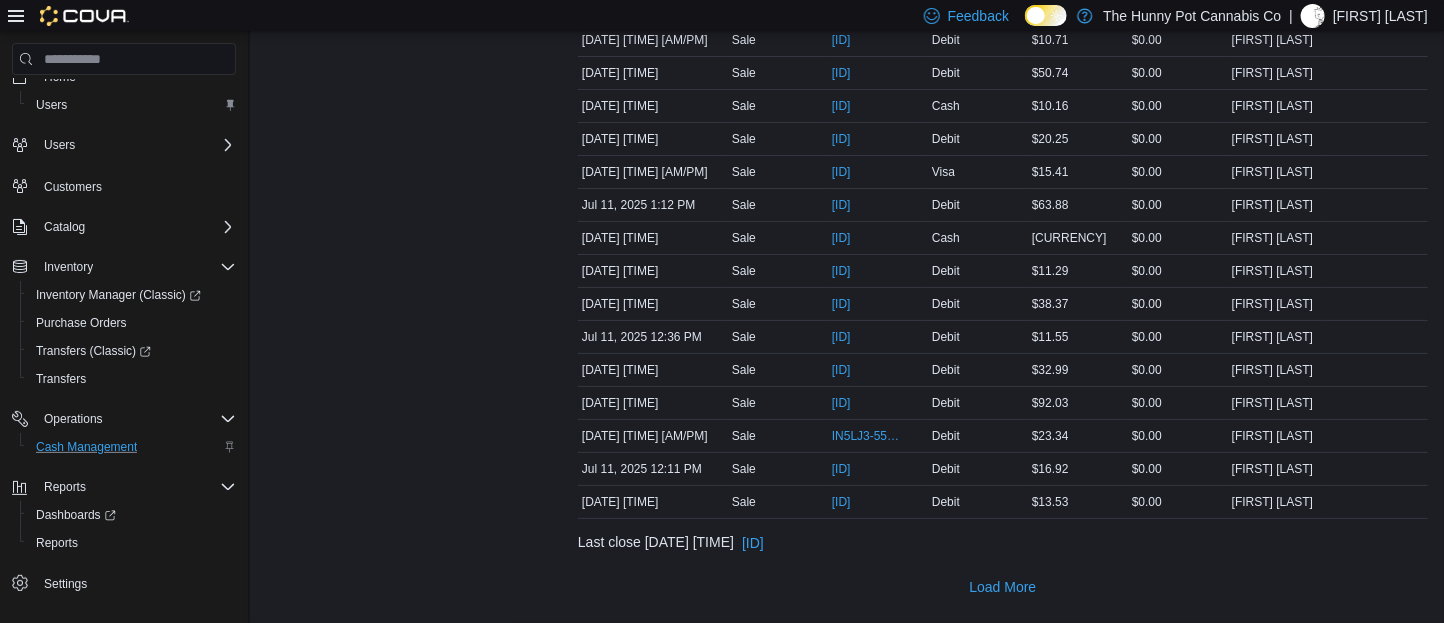 scroll, scrollTop: 3292, scrollLeft: 0, axis: vertical 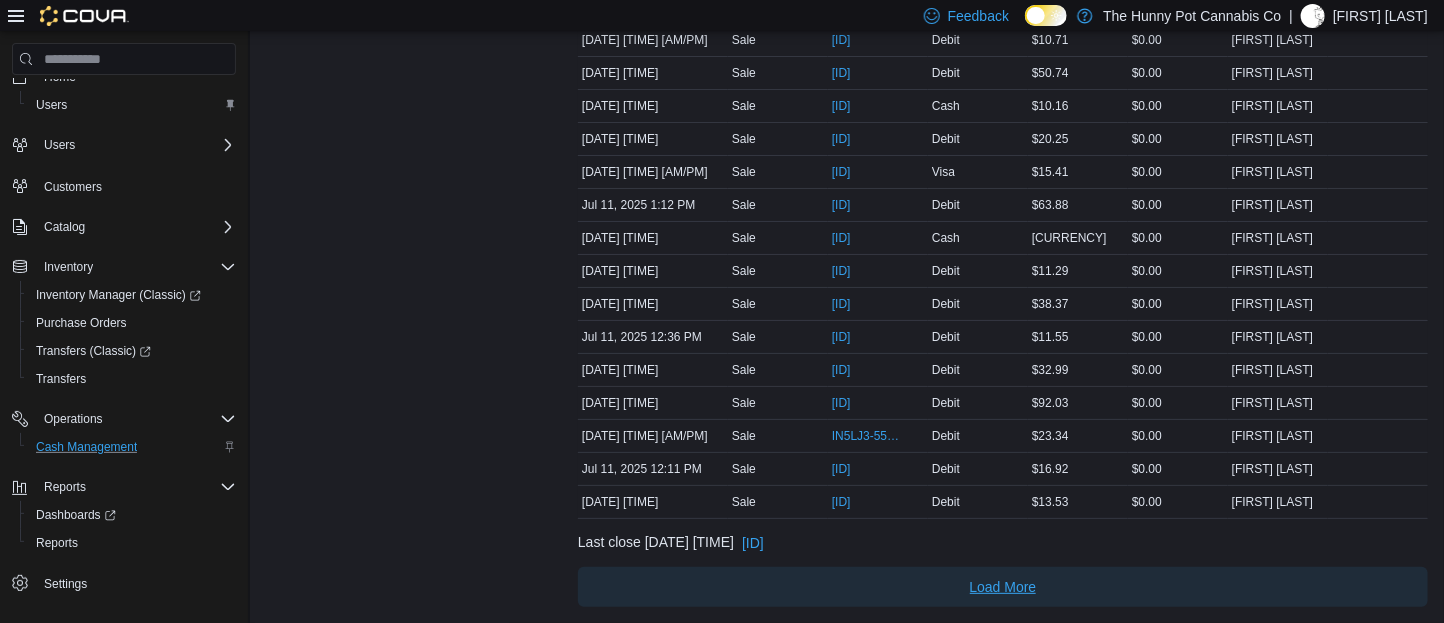 click on "Load More" at bounding box center [1003, 587] 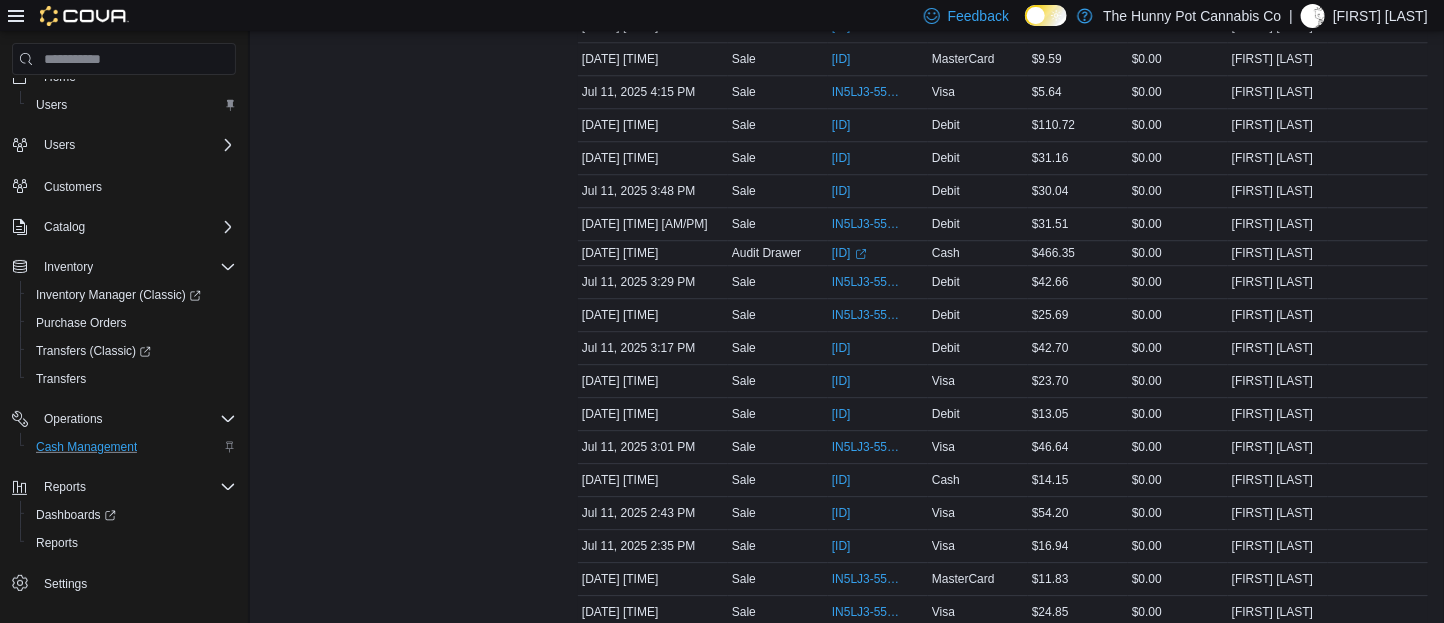 scroll, scrollTop: 2357, scrollLeft: 0, axis: vertical 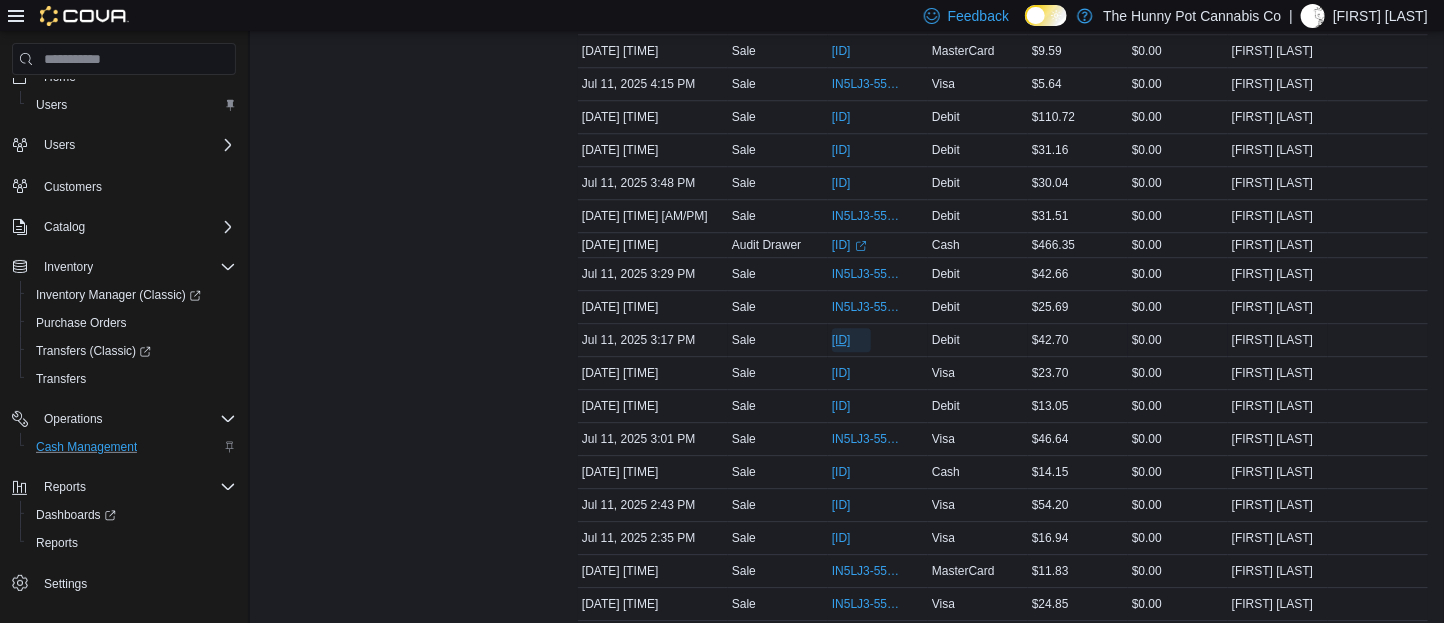 click on "[ID]" at bounding box center (841, 340) 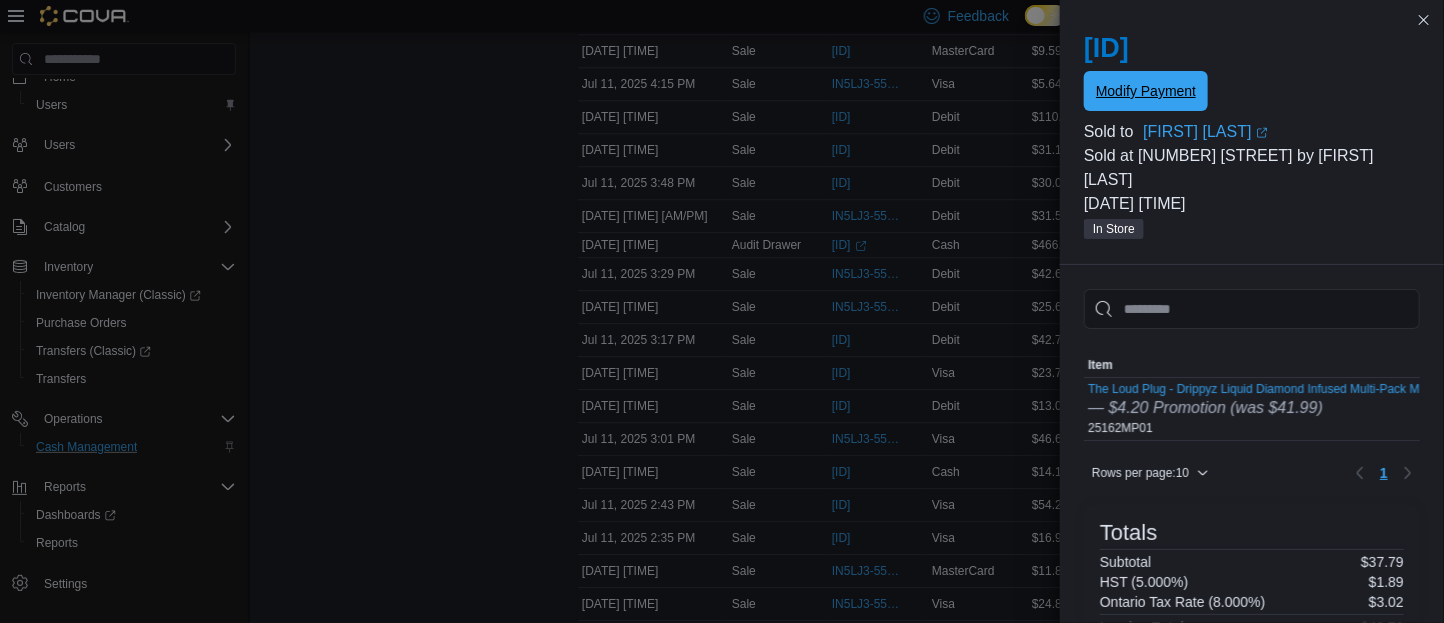 click on "Modify Payment" at bounding box center (1146, 91) 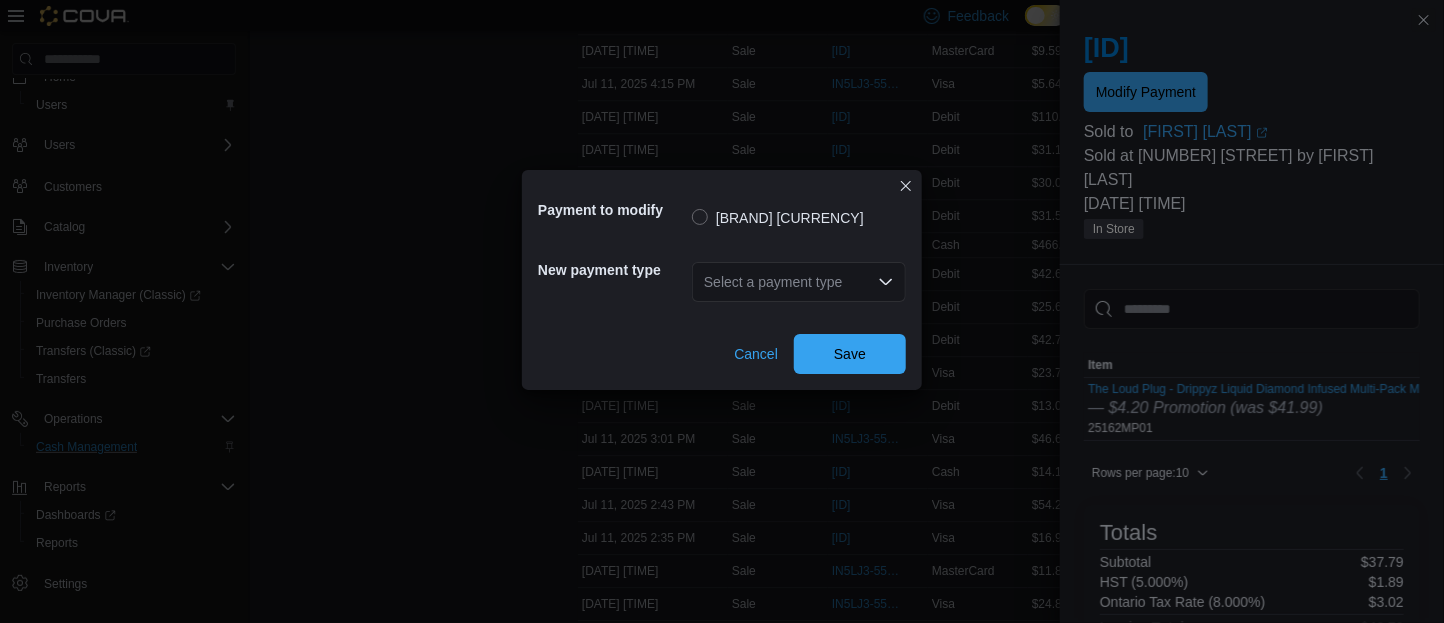 click on "Select a payment type" at bounding box center (799, 282) 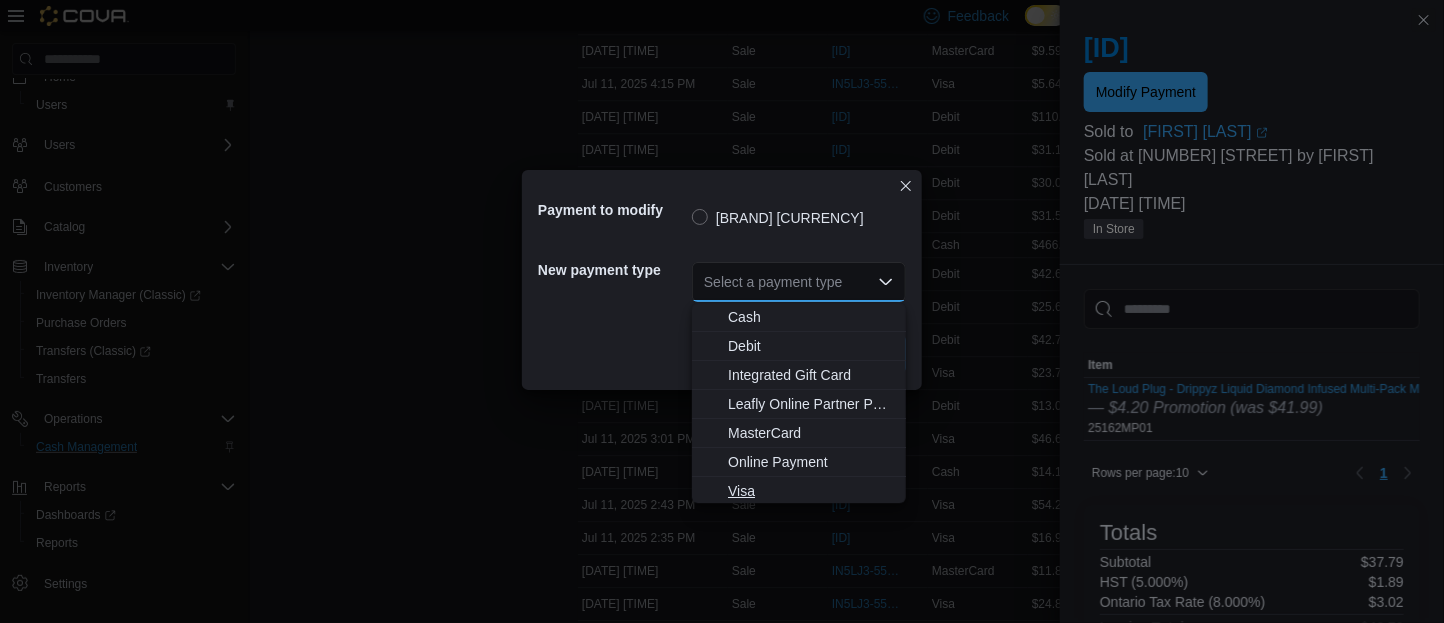 click on "Visa" at bounding box center [811, 491] 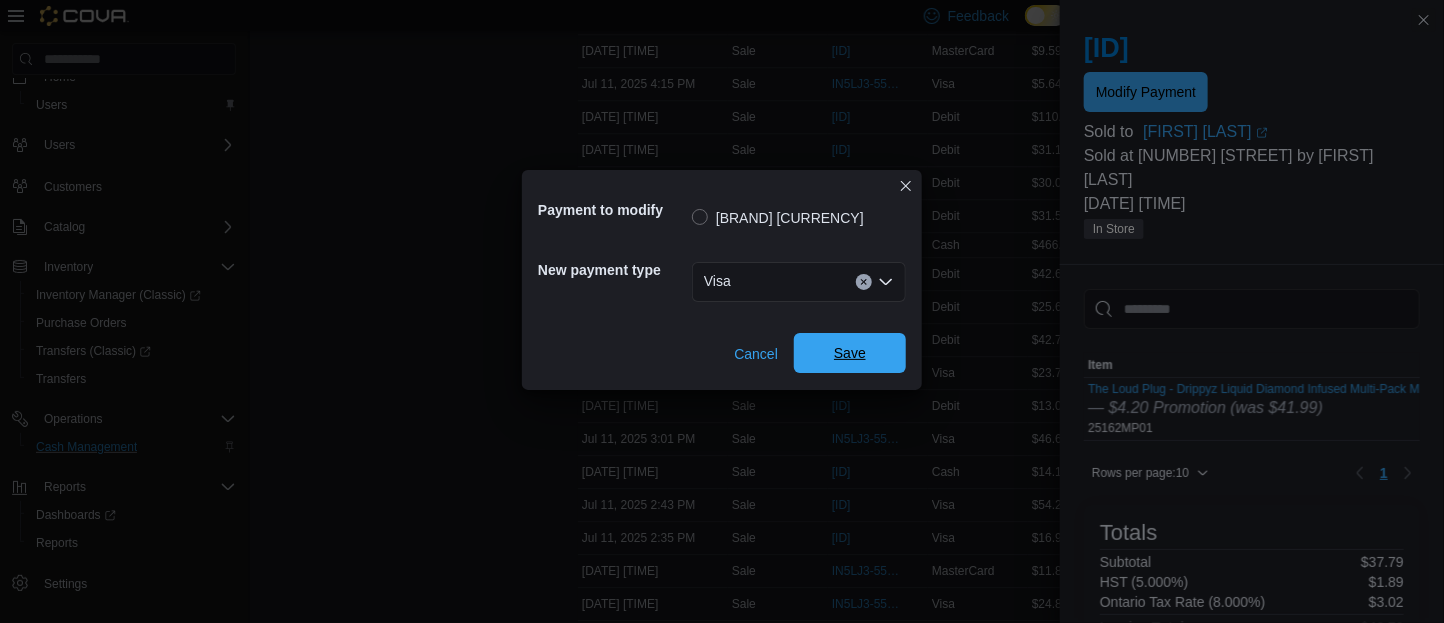 click on "Save" at bounding box center [850, 353] 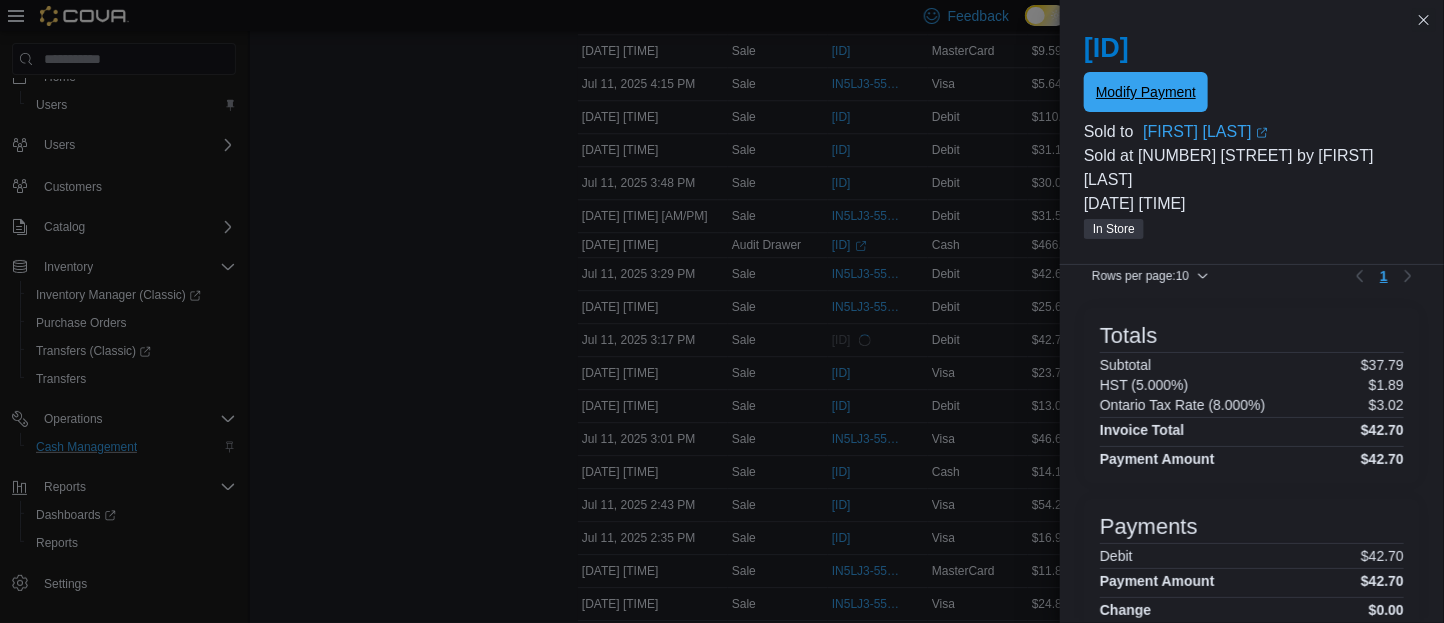 scroll, scrollTop: 357, scrollLeft: 0, axis: vertical 